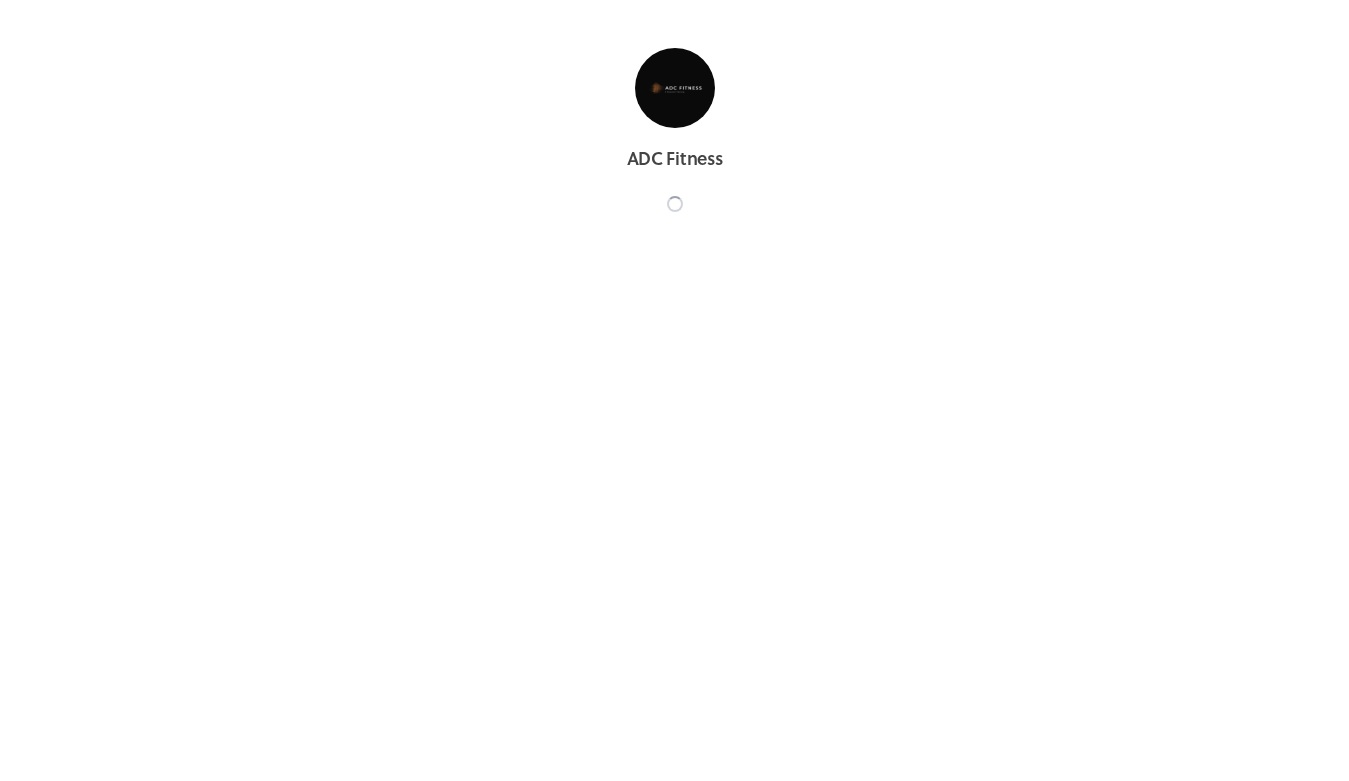 scroll, scrollTop: 0, scrollLeft: 0, axis: both 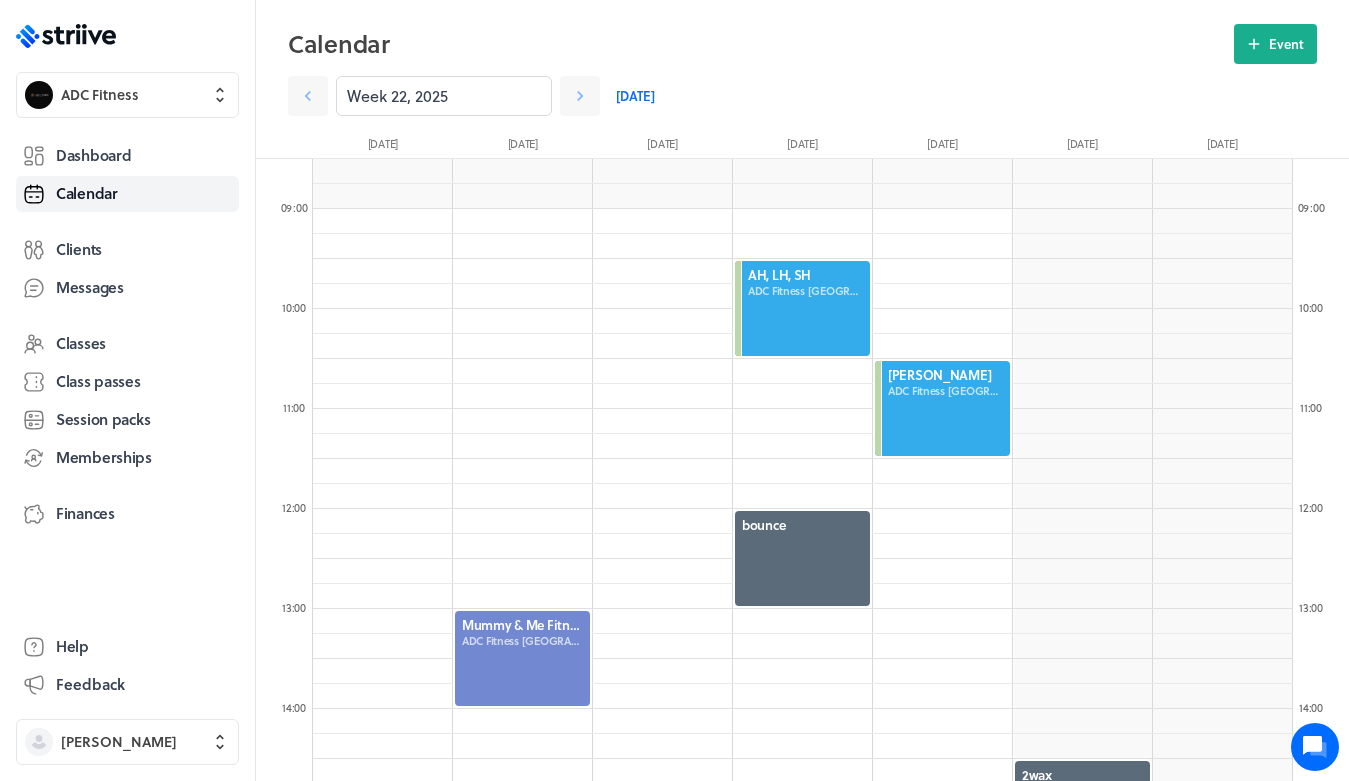 click on "[DATE]" at bounding box center (635, 96) 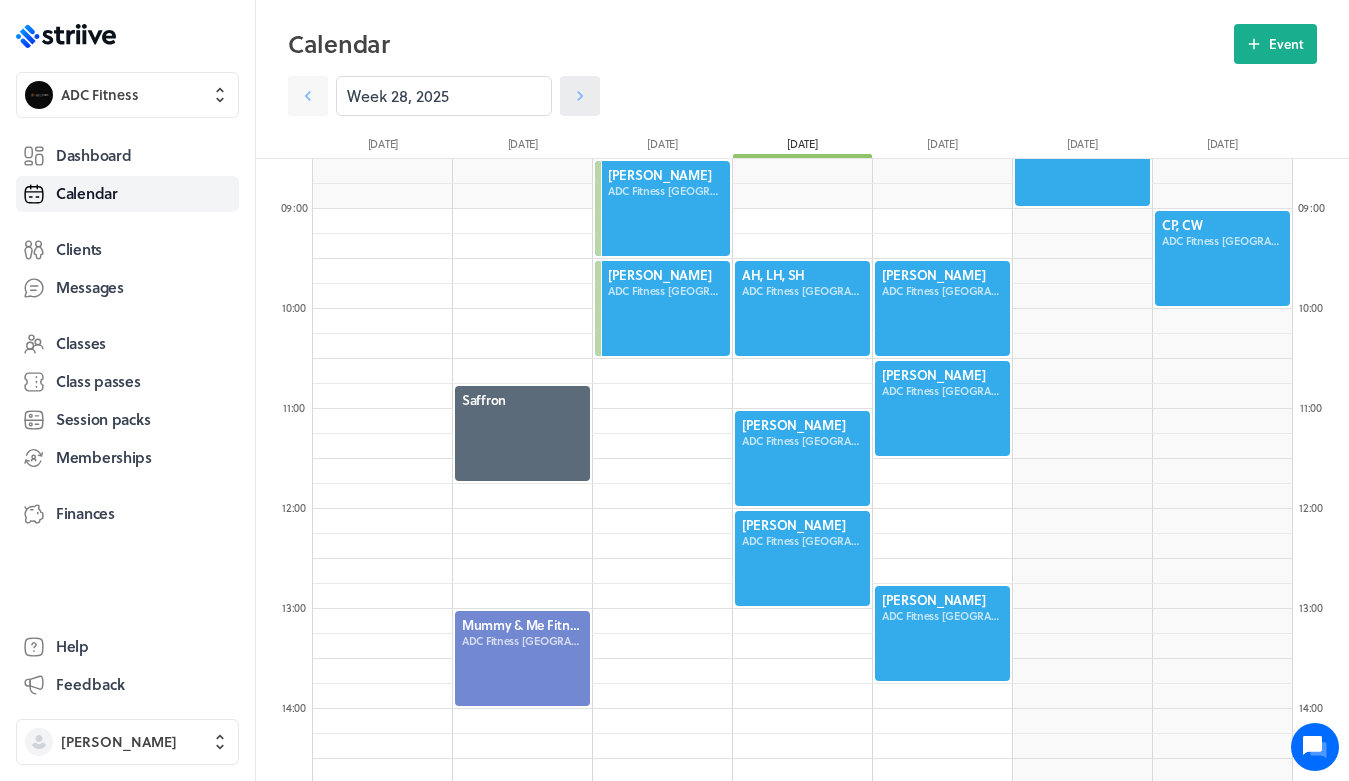 click 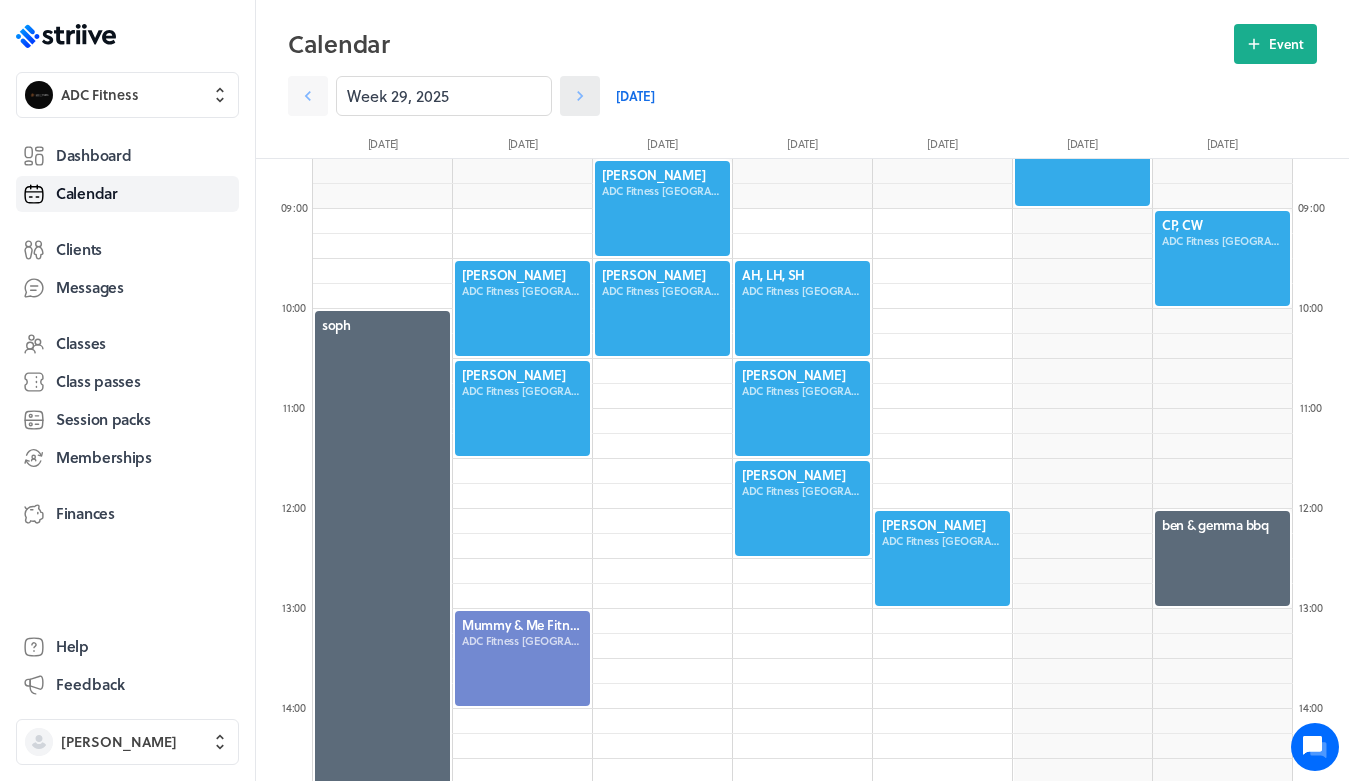 click 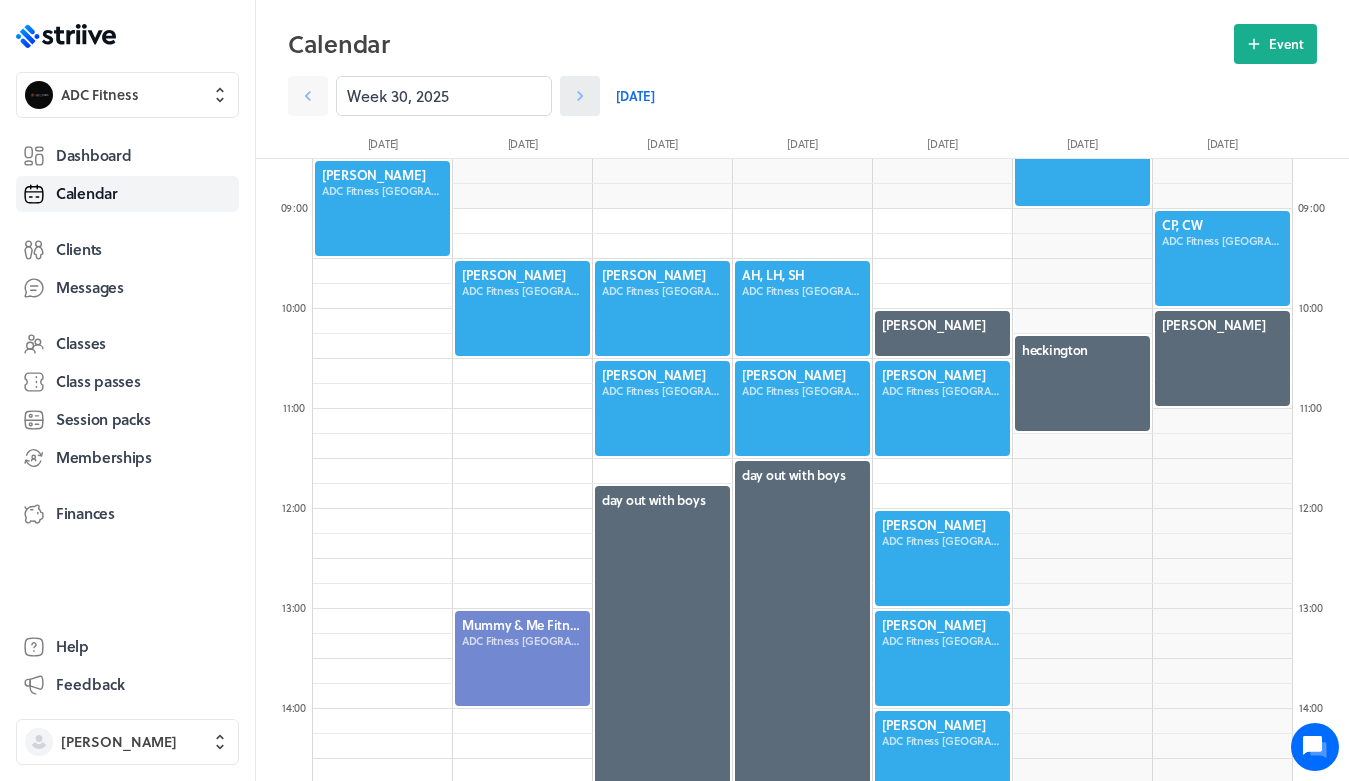 click 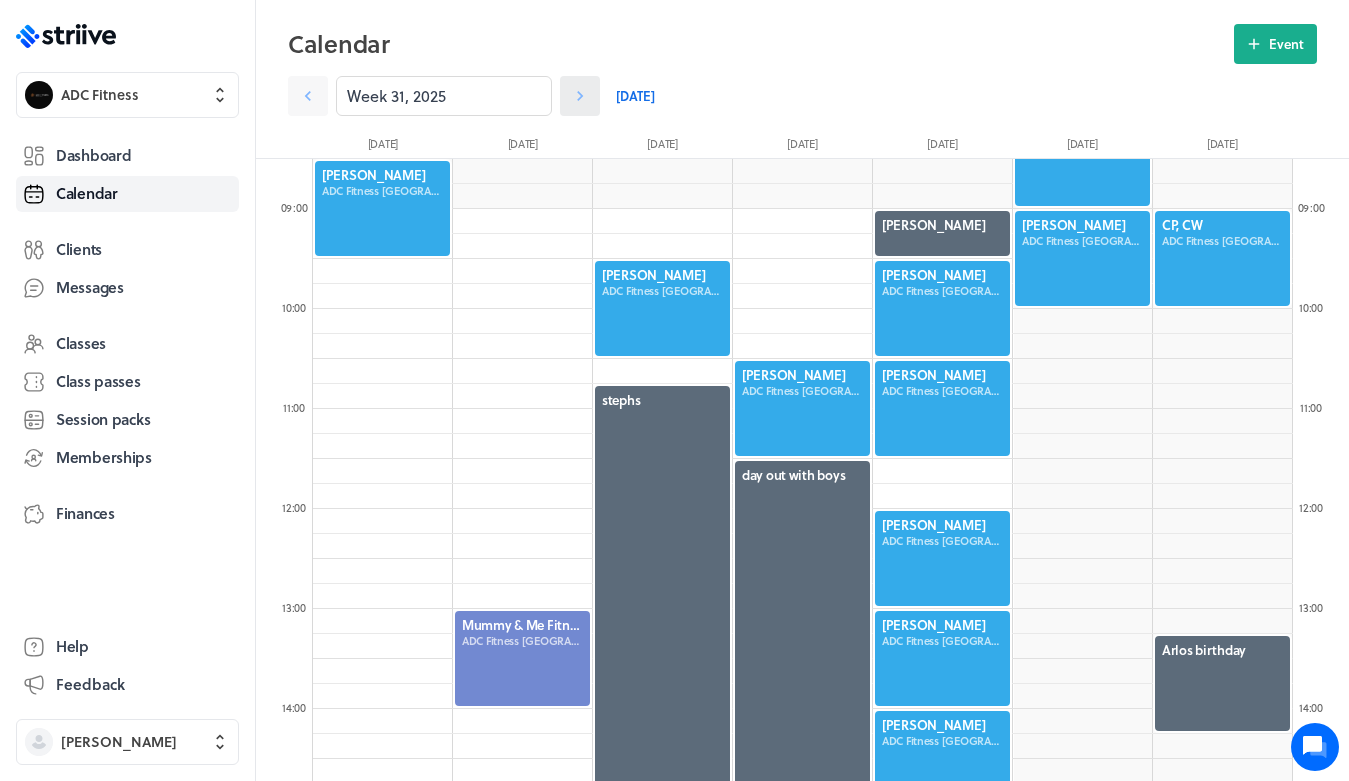click 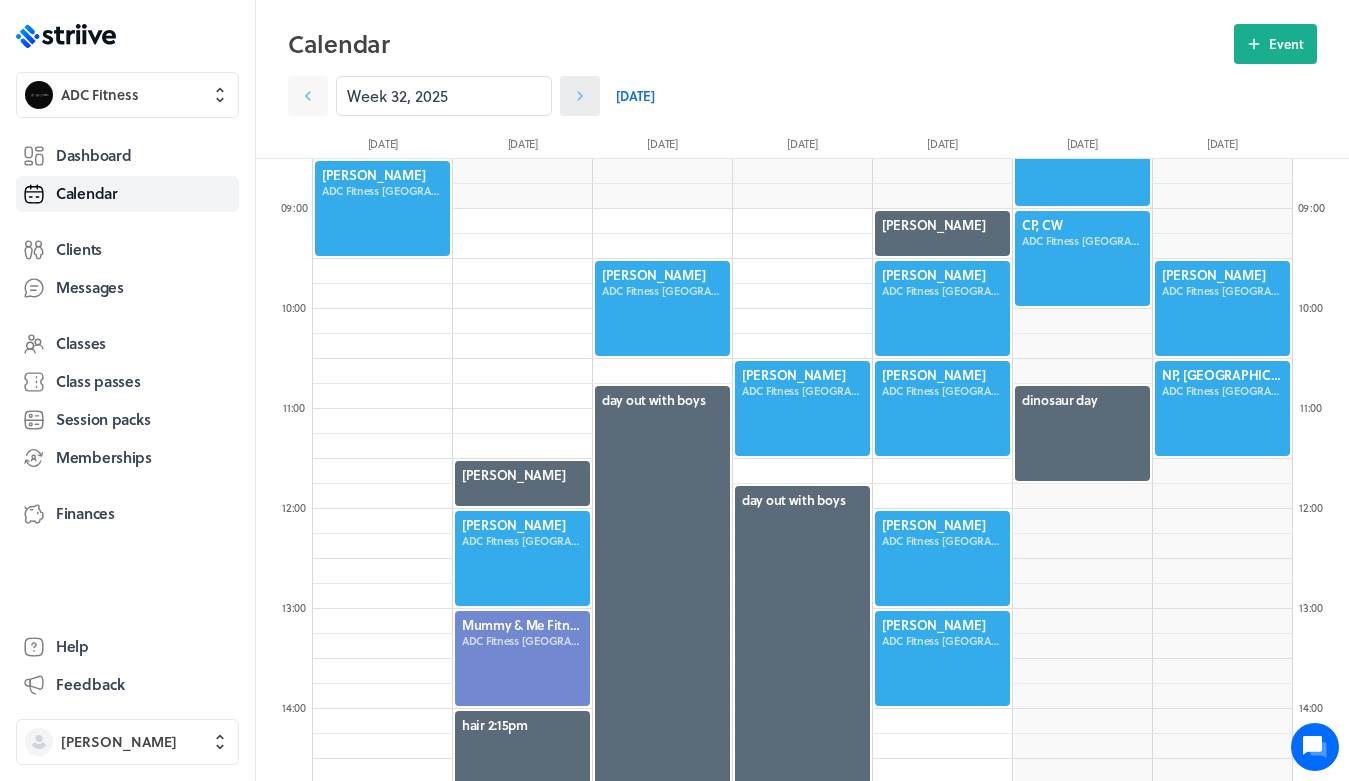 click 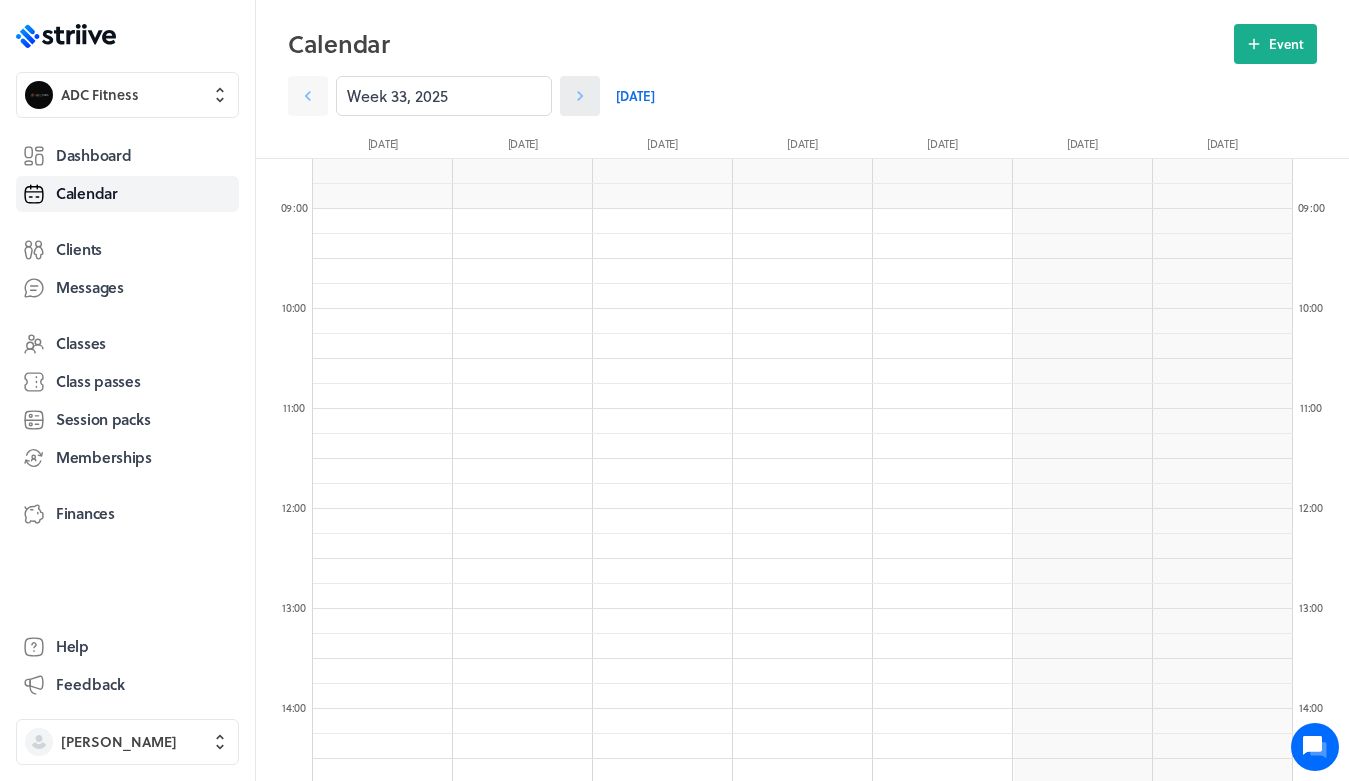 click 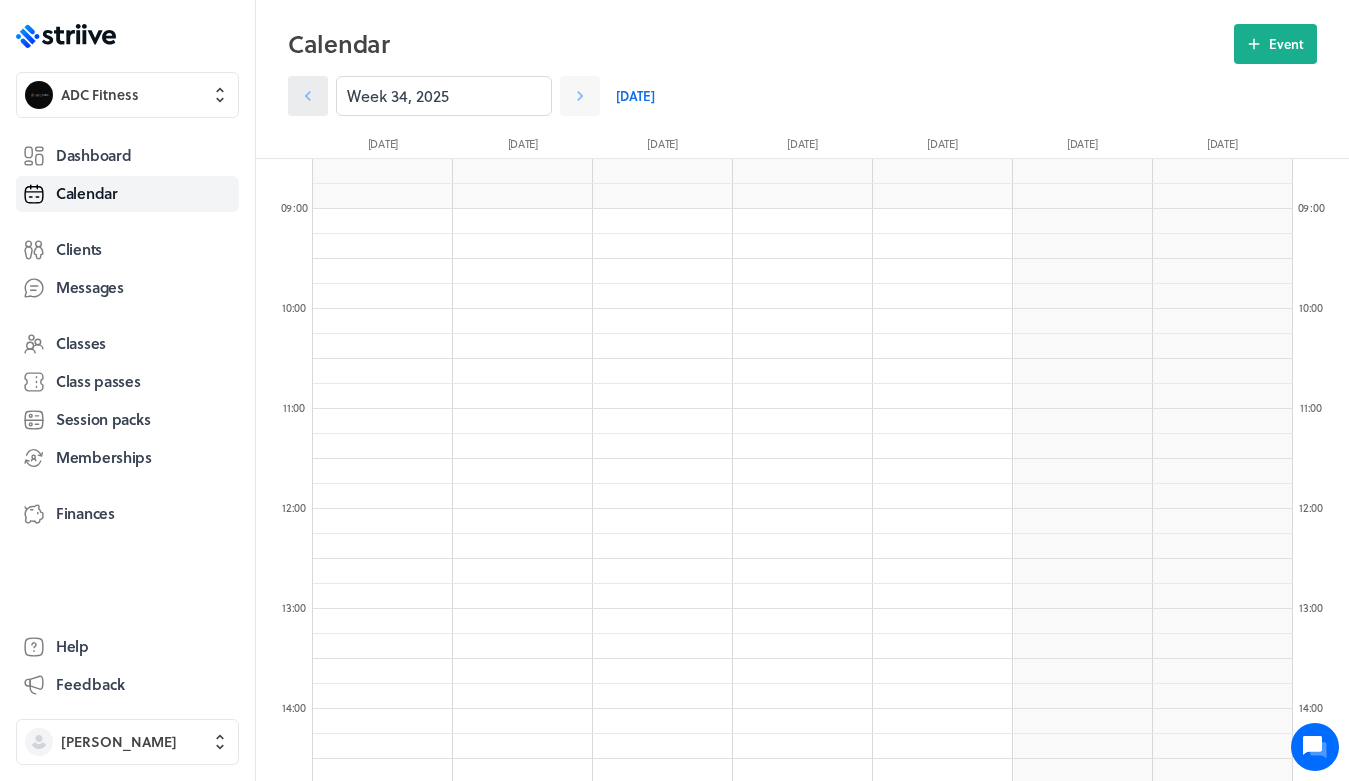 click 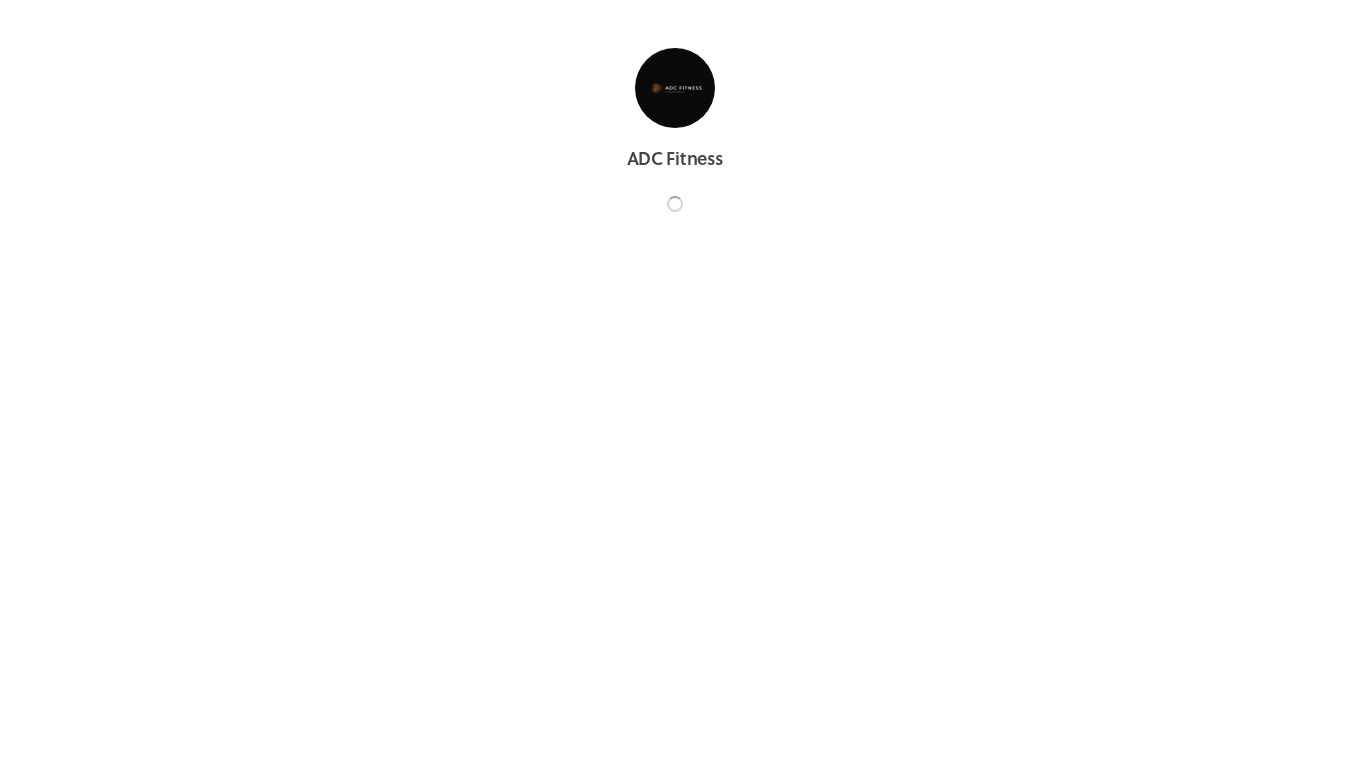 scroll, scrollTop: 0, scrollLeft: 0, axis: both 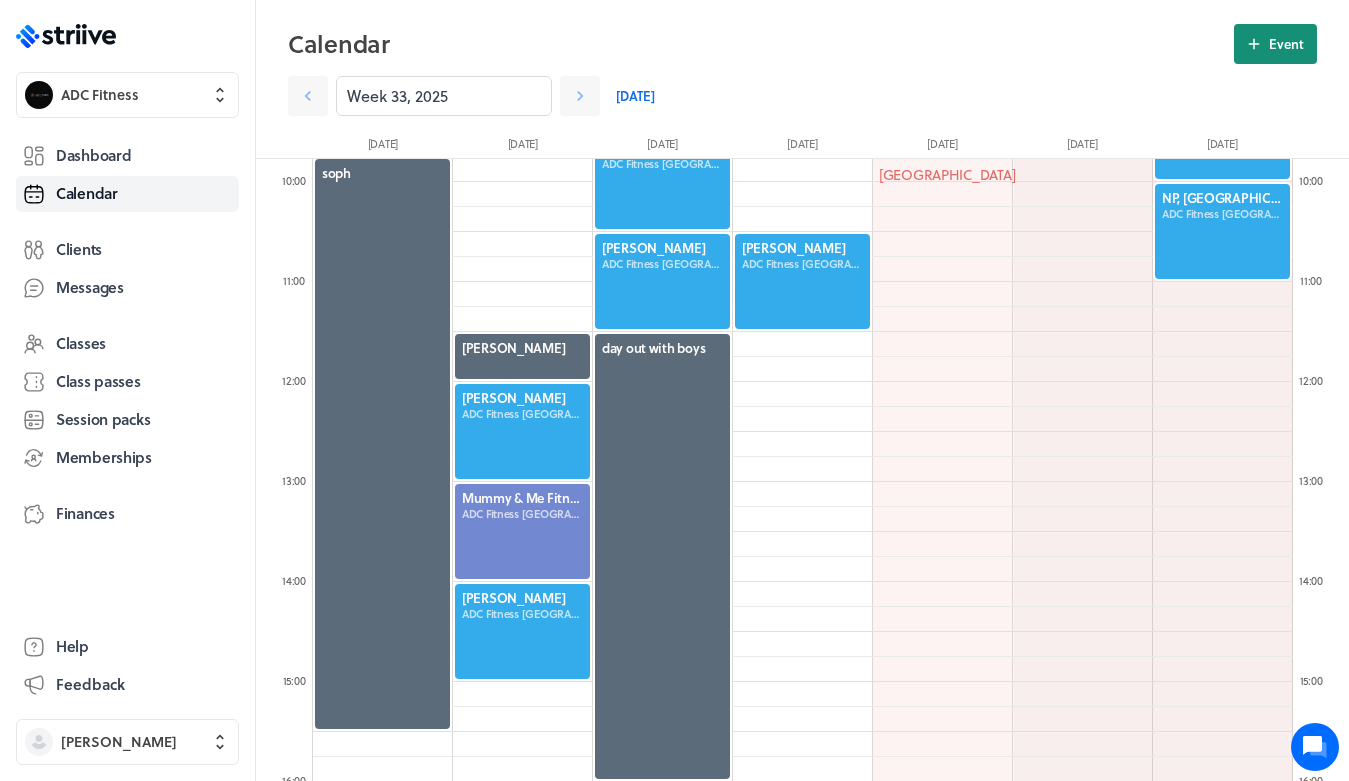 click on "Event" at bounding box center [1286, 44] 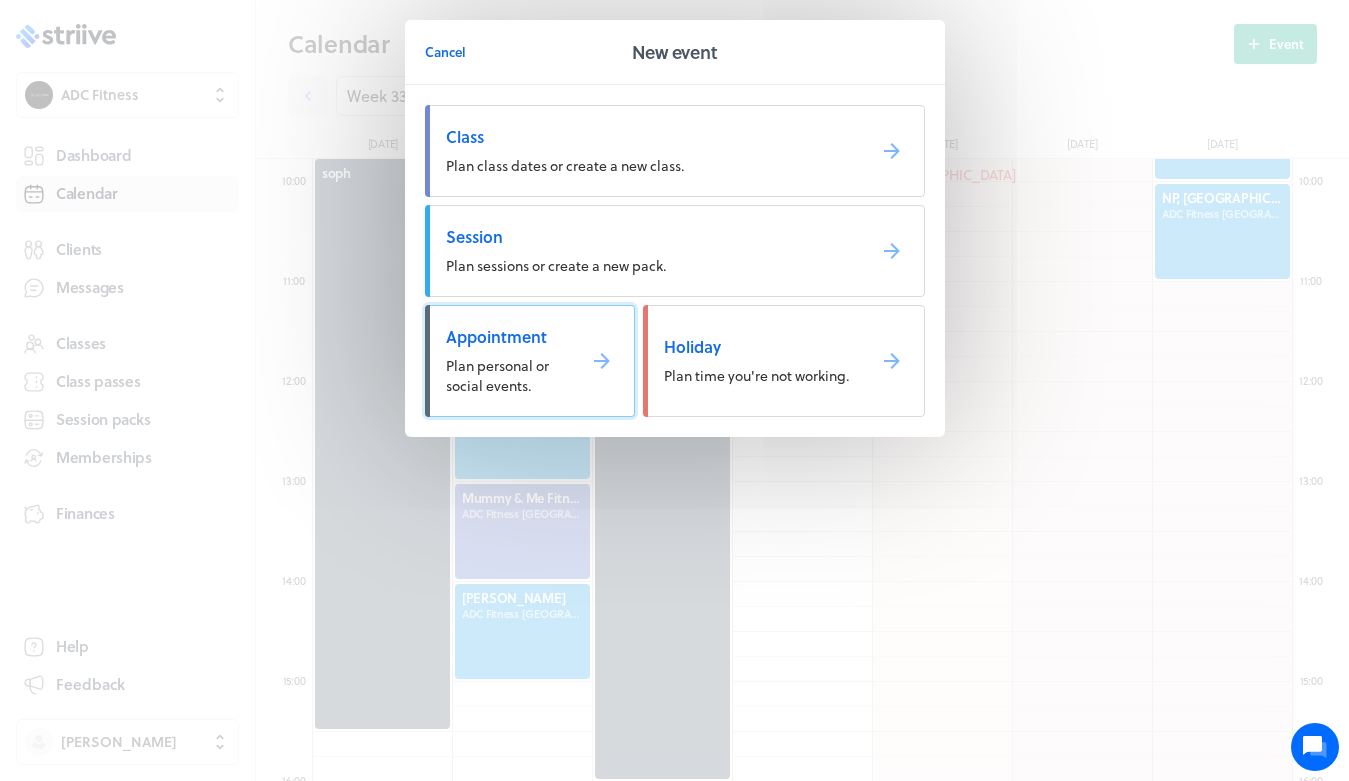 click on "Appointment Plan personal or social events." at bounding box center [530, 361] 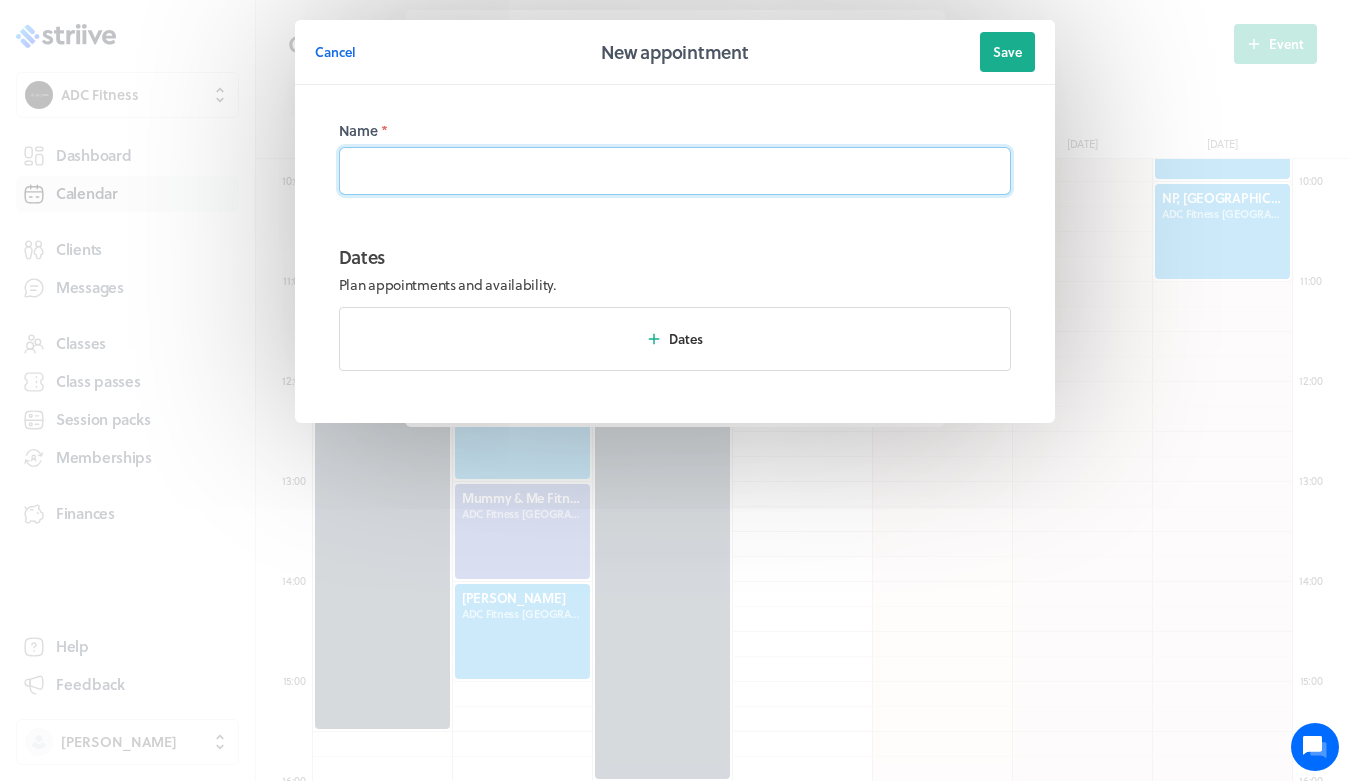 click at bounding box center (675, 171) 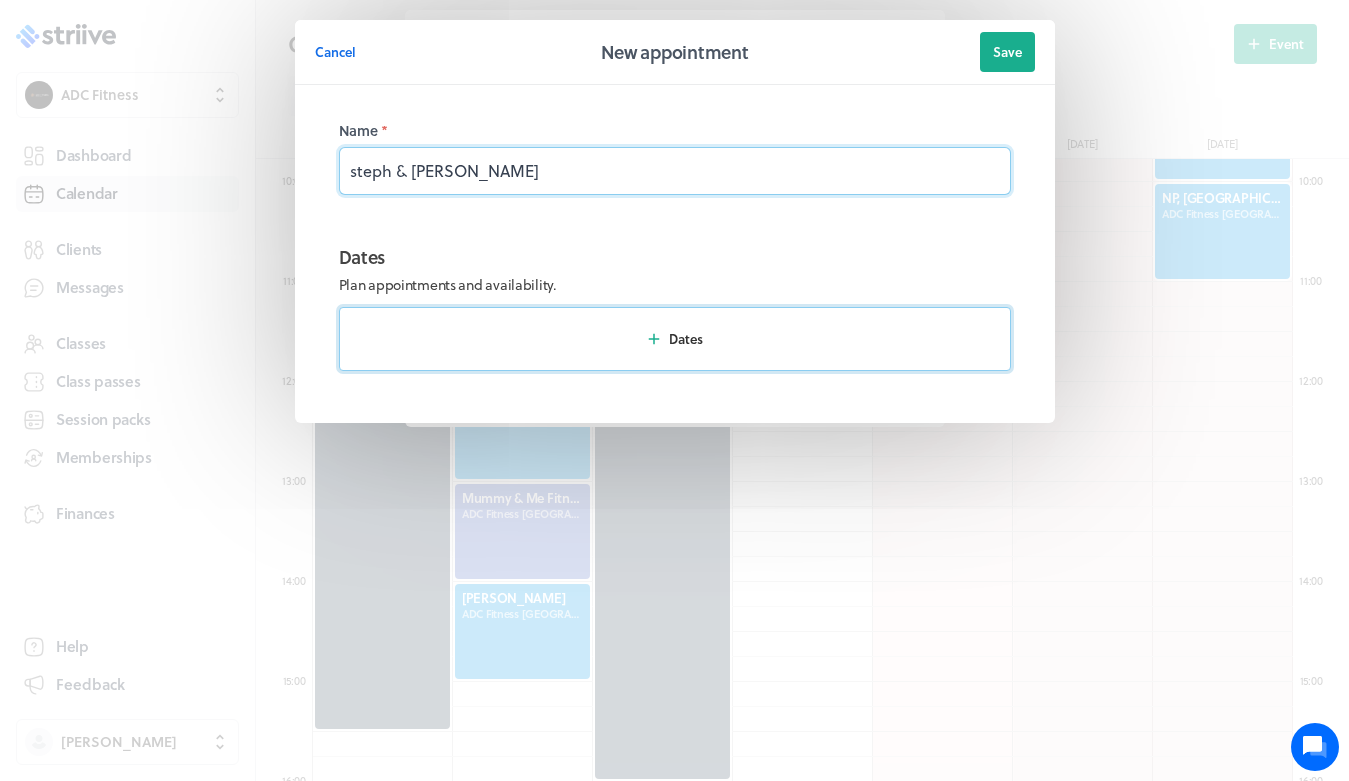 type on "steph & toria" 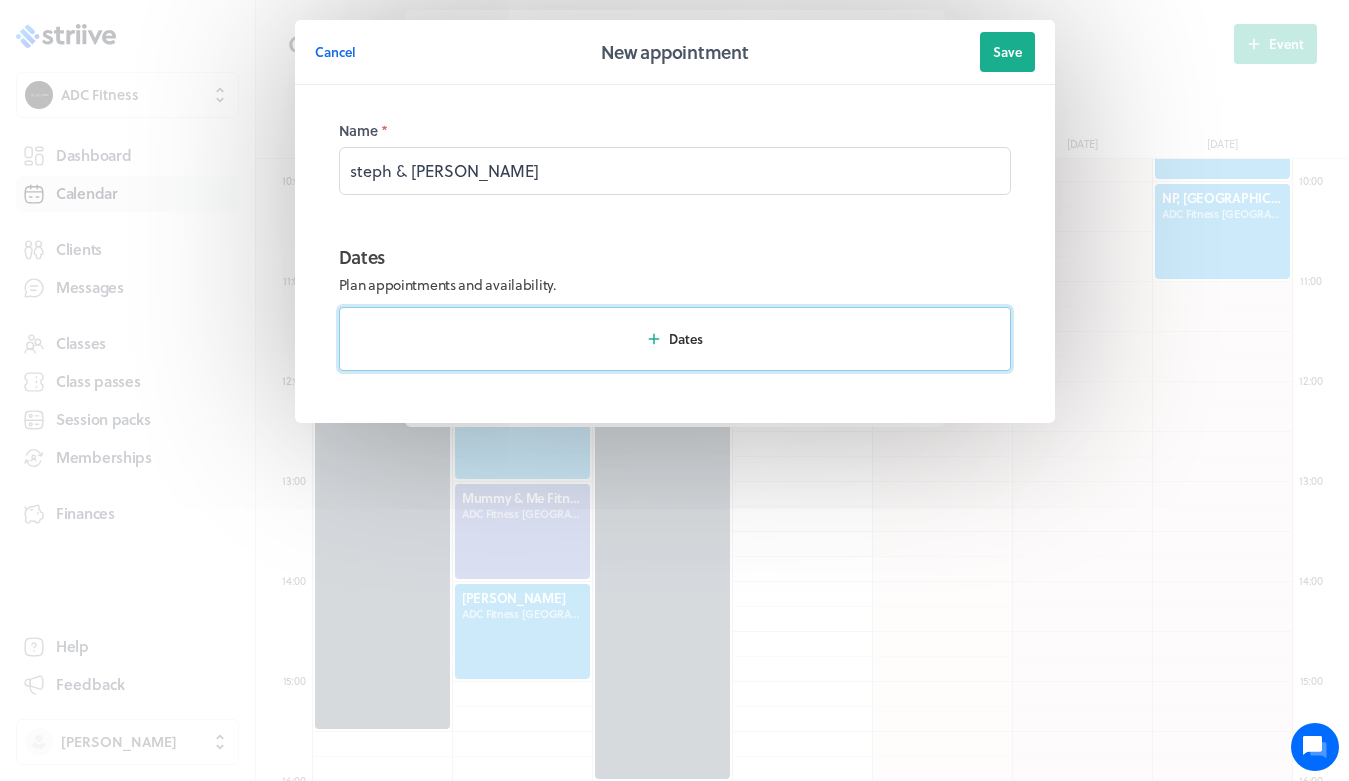 click on "Dates" at bounding box center (675, 339) 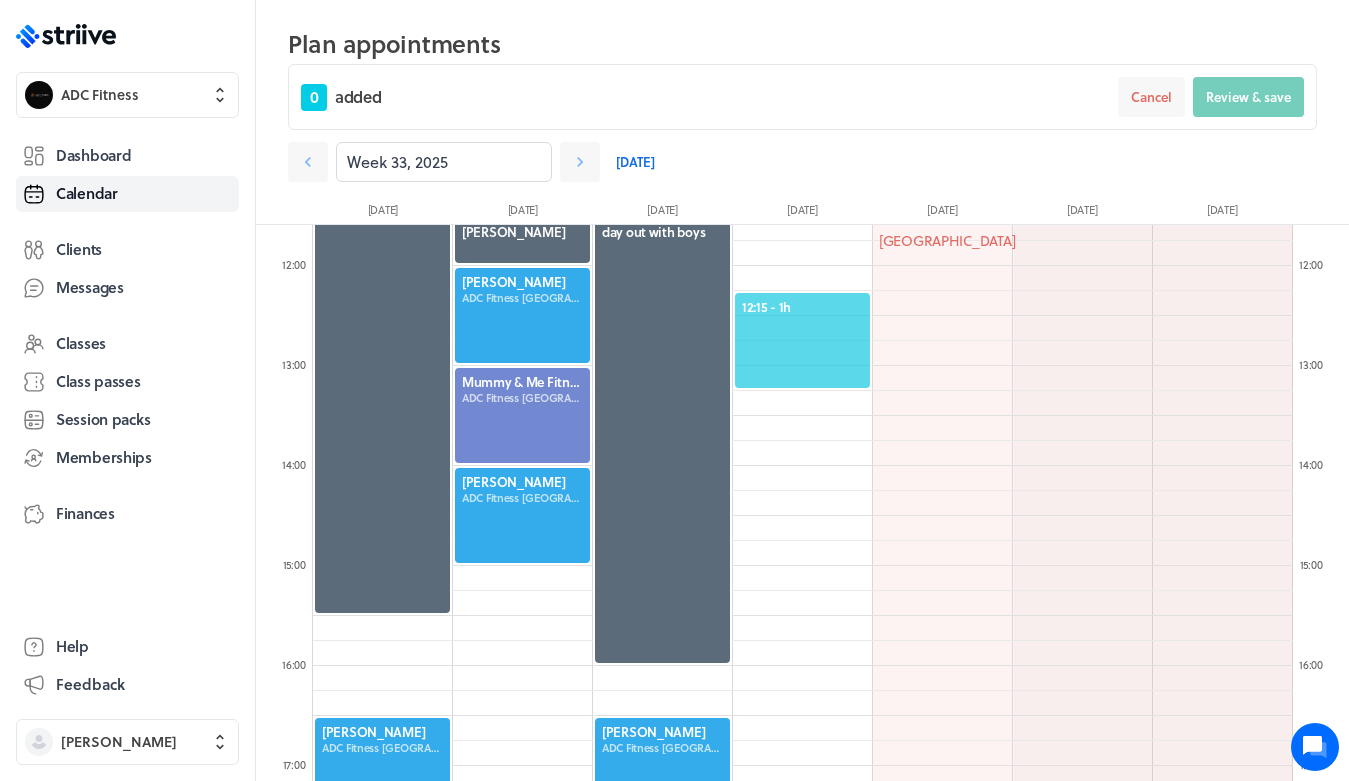 scroll, scrollTop: 1080, scrollLeft: 0, axis: vertical 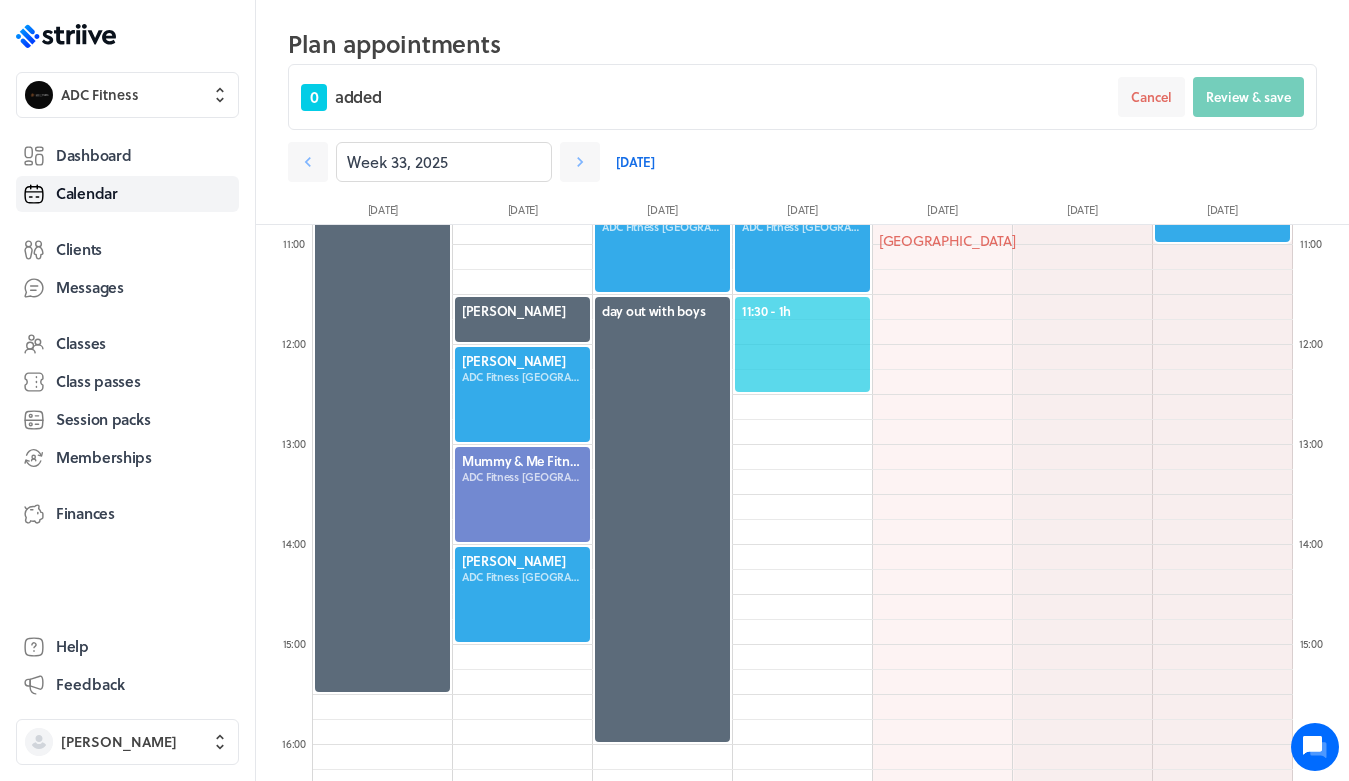 click on "11:30  - 1h" 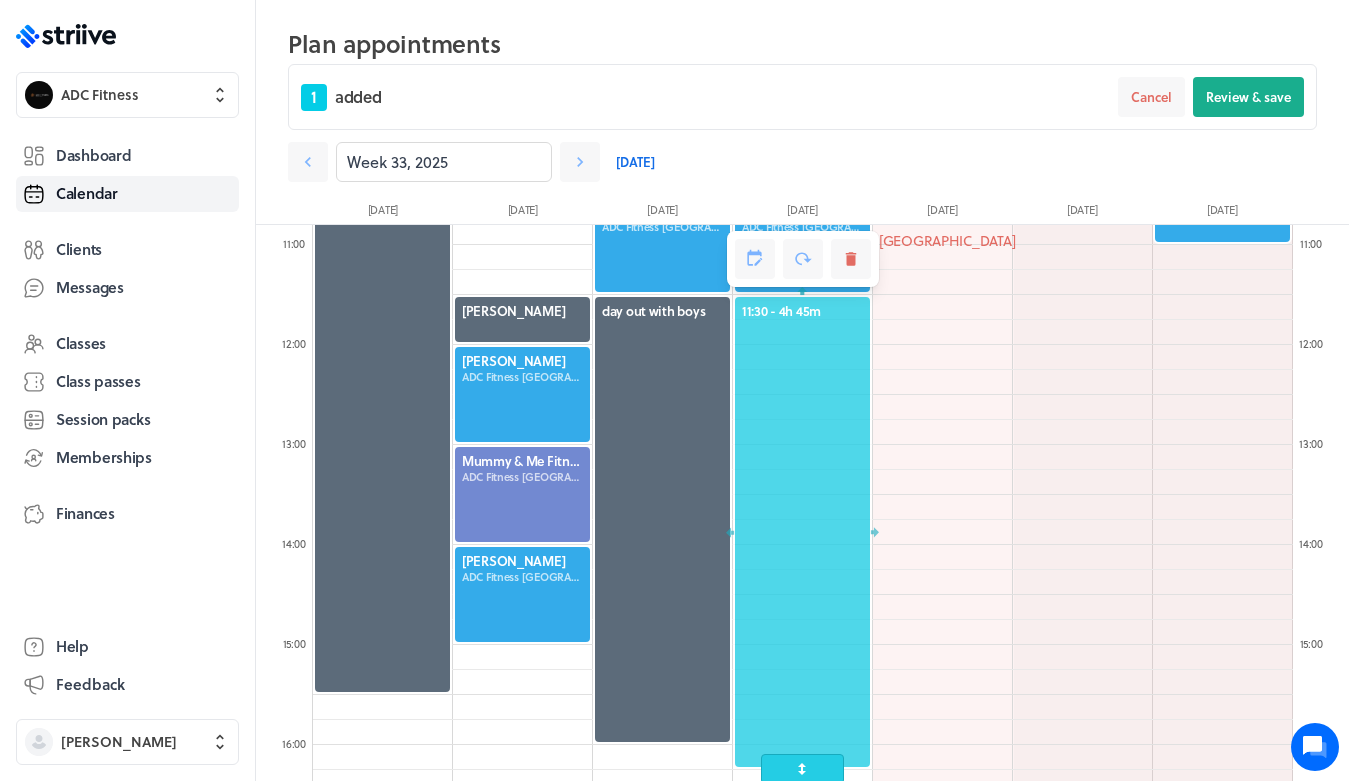 drag, startPoint x: 802, startPoint y: 392, endPoint x: 803, endPoint y: 777, distance: 385.0013 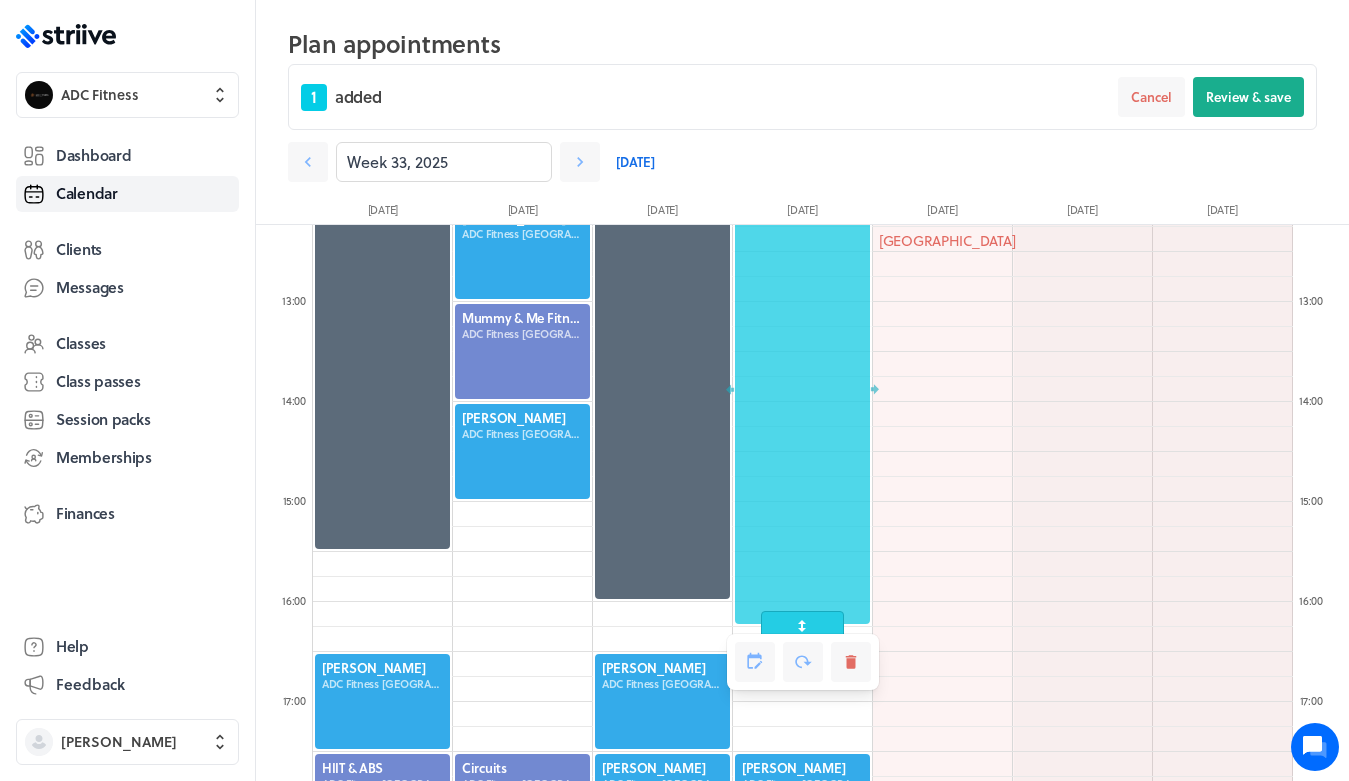 scroll, scrollTop: 1223, scrollLeft: 0, axis: vertical 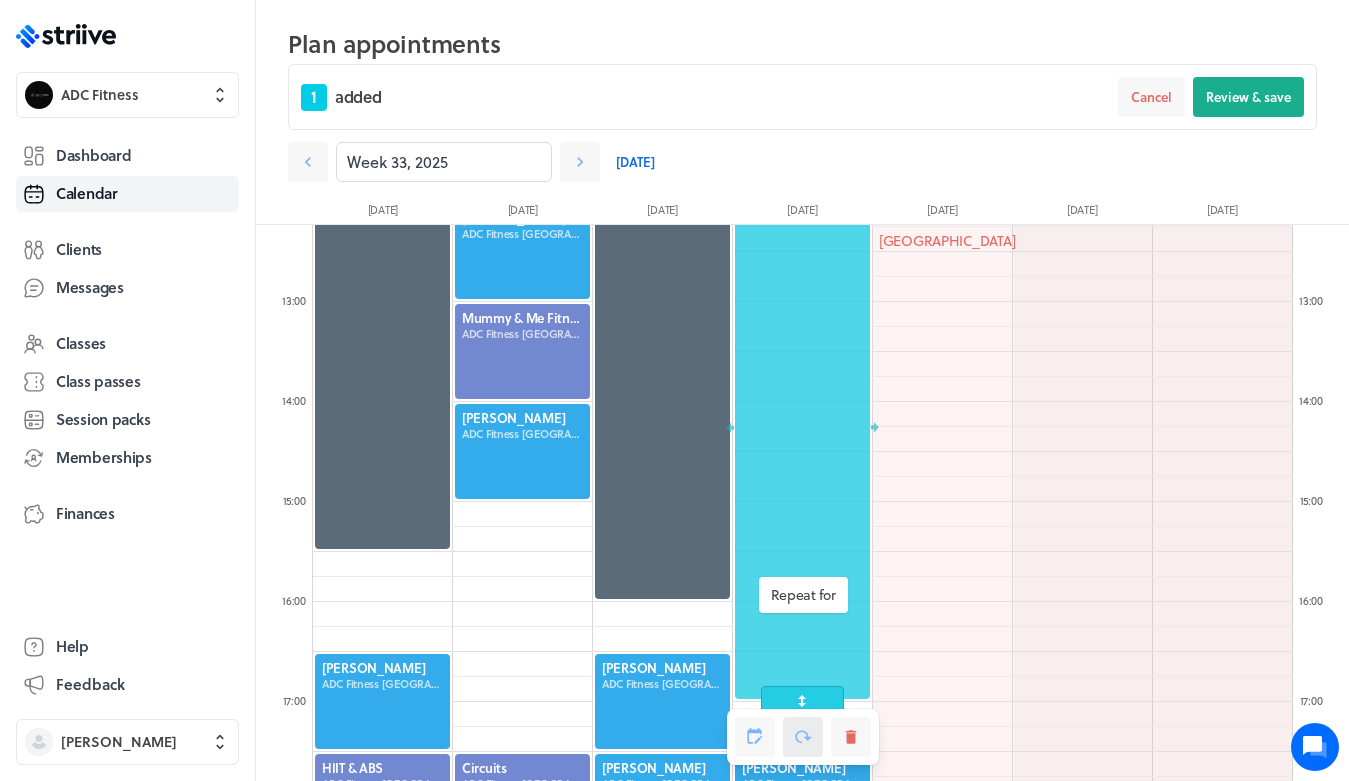 drag, startPoint x: 806, startPoint y: 618, endPoint x: 809, endPoint y: 743, distance: 125.035995 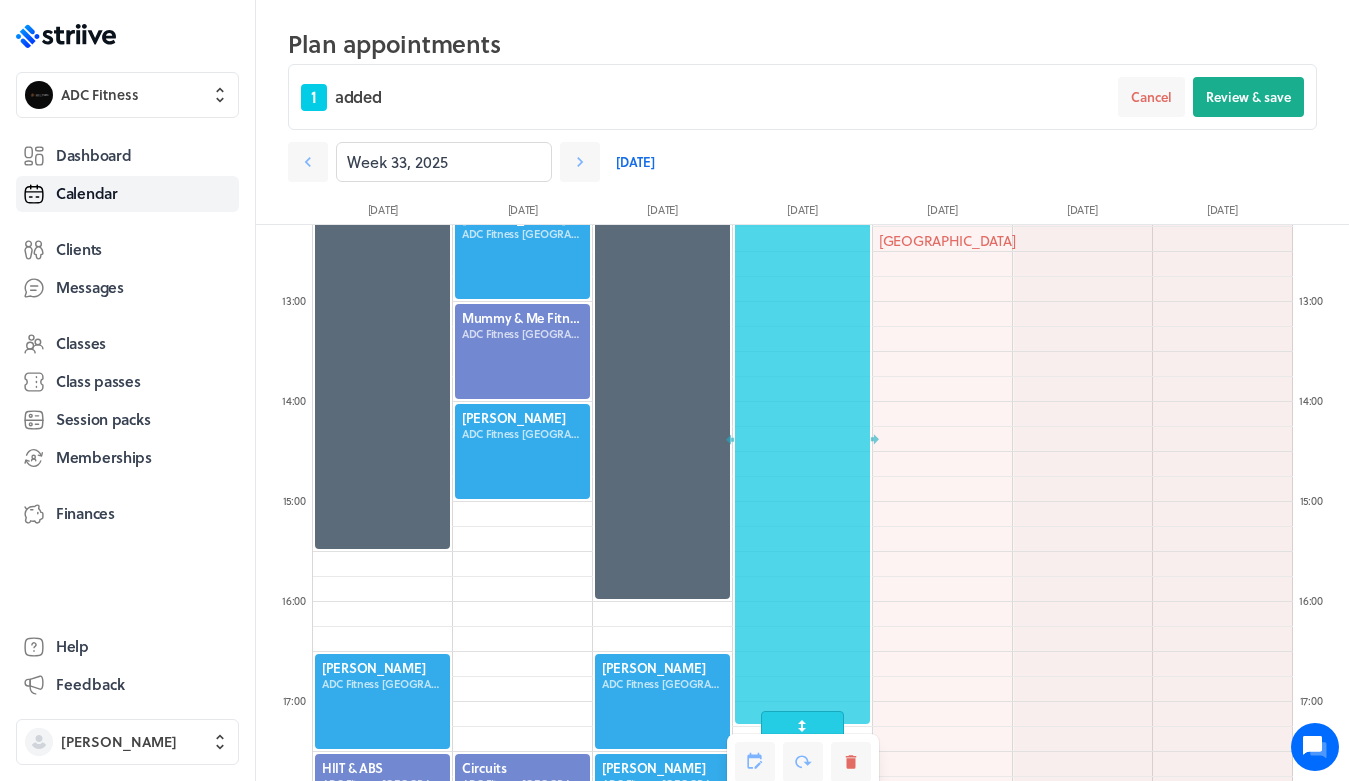 click on "france" at bounding box center (942, 202) 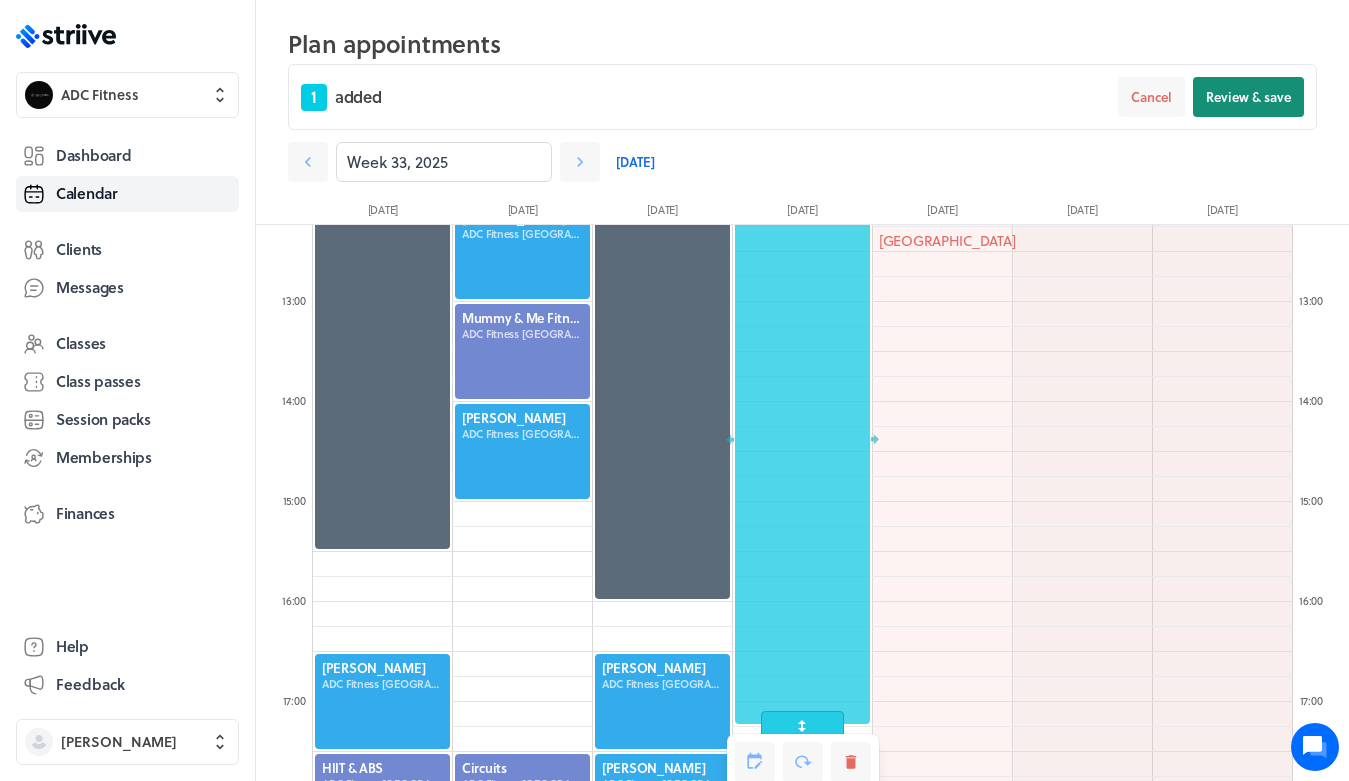click on "Review & save" at bounding box center (1248, 97) 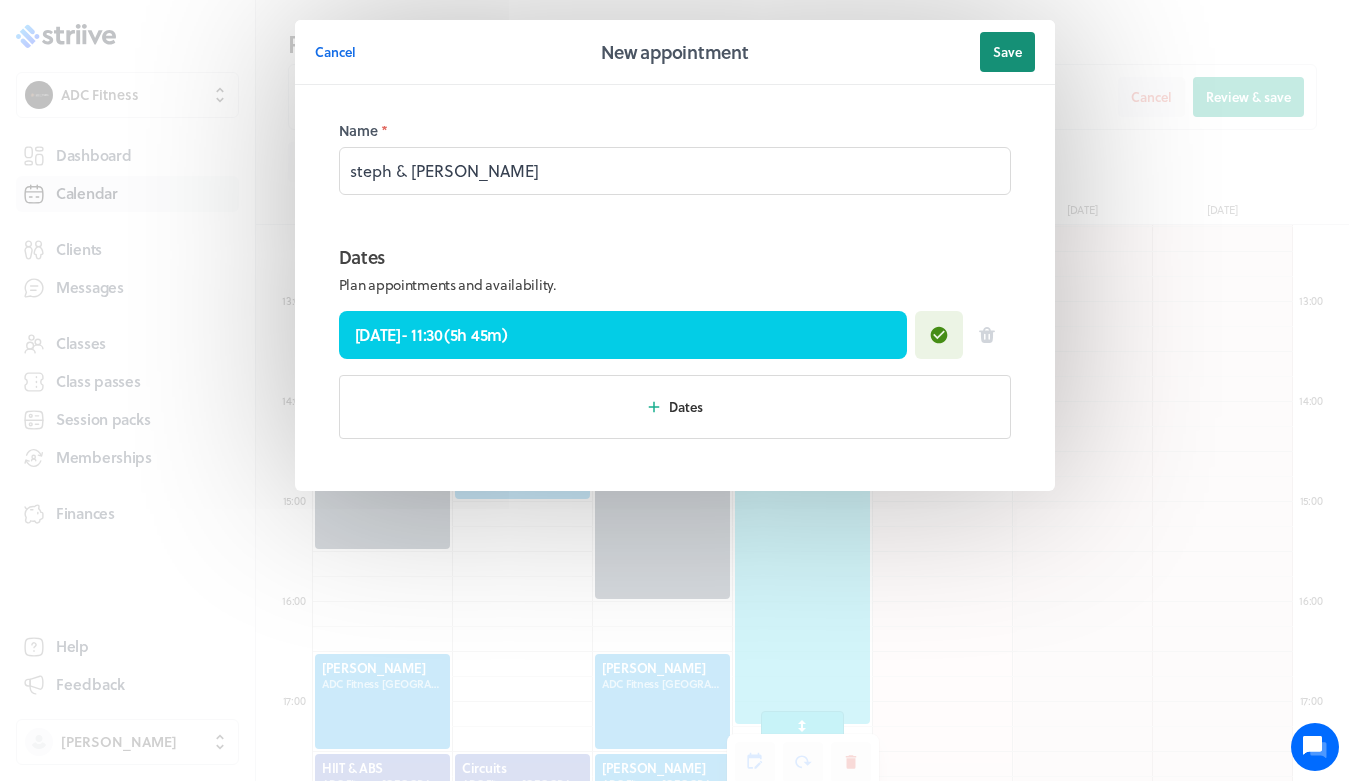 click on "Save" at bounding box center [1007, 52] 